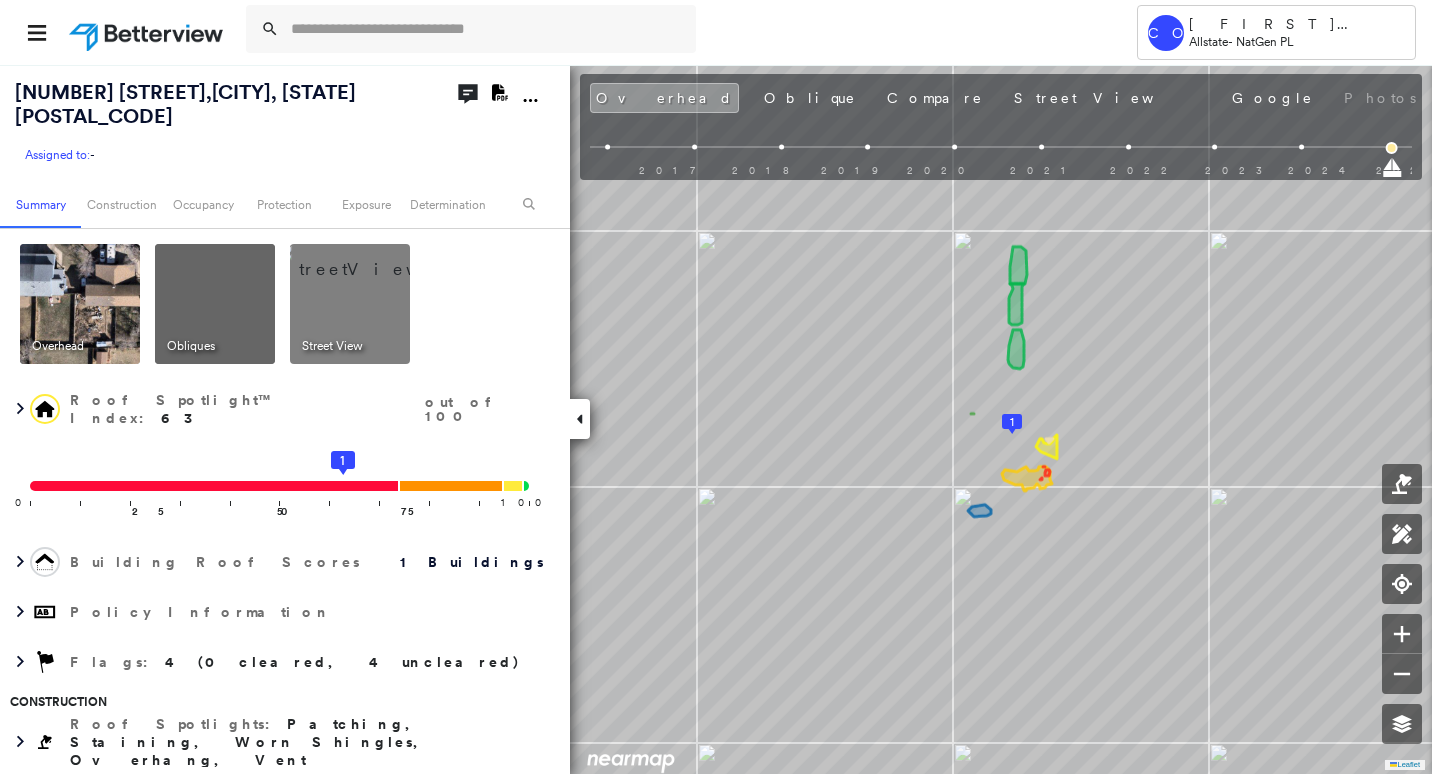scroll, scrollTop: 0, scrollLeft: 0, axis: both 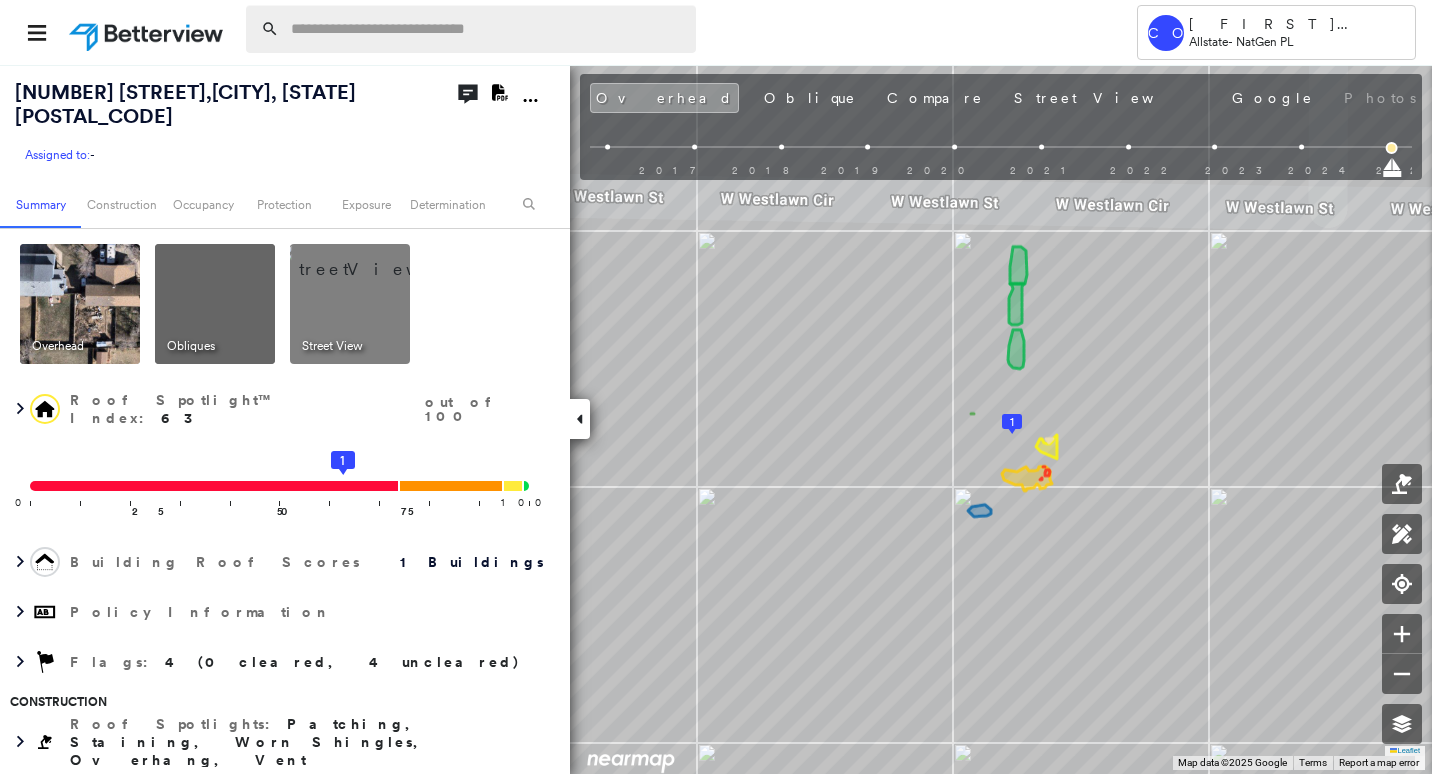 click at bounding box center (487, 29) 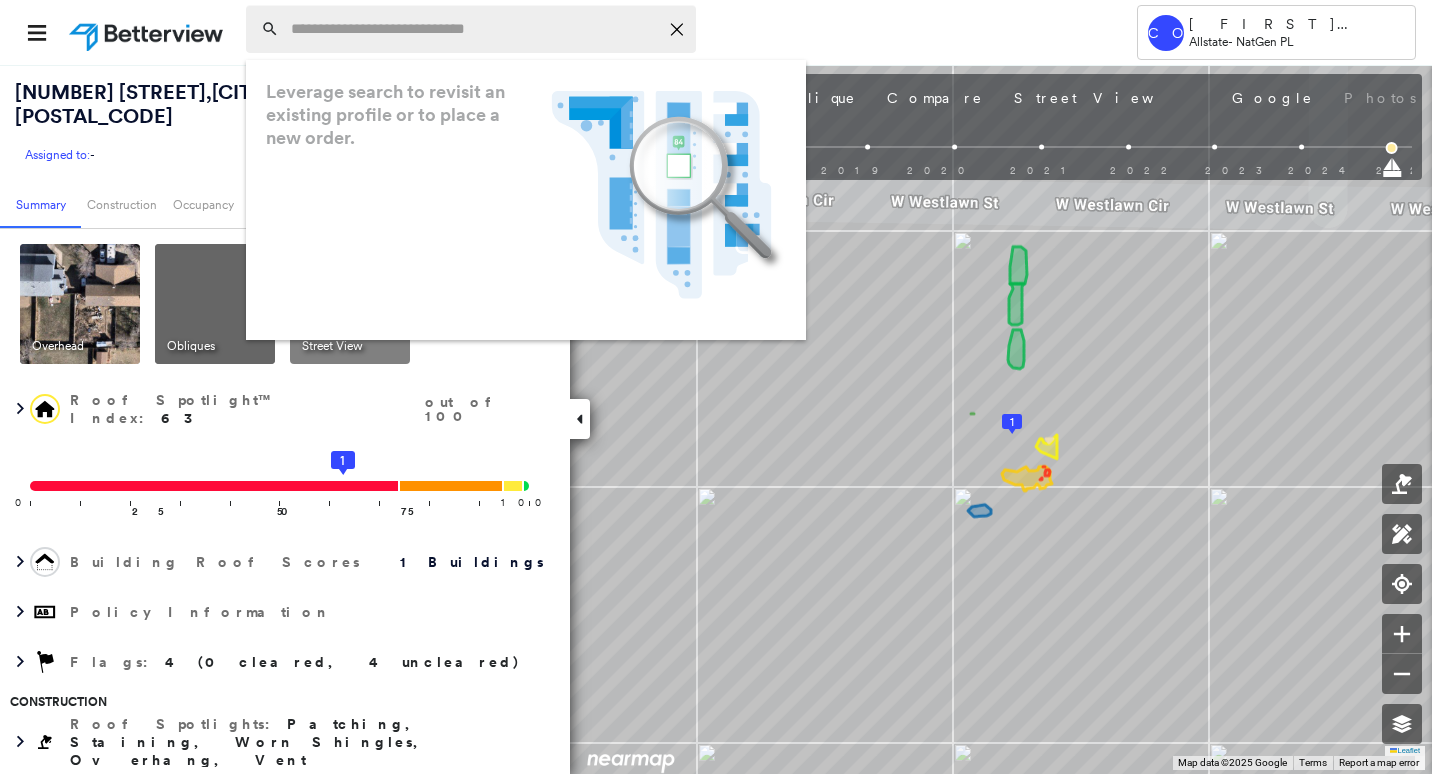 paste on "**********" 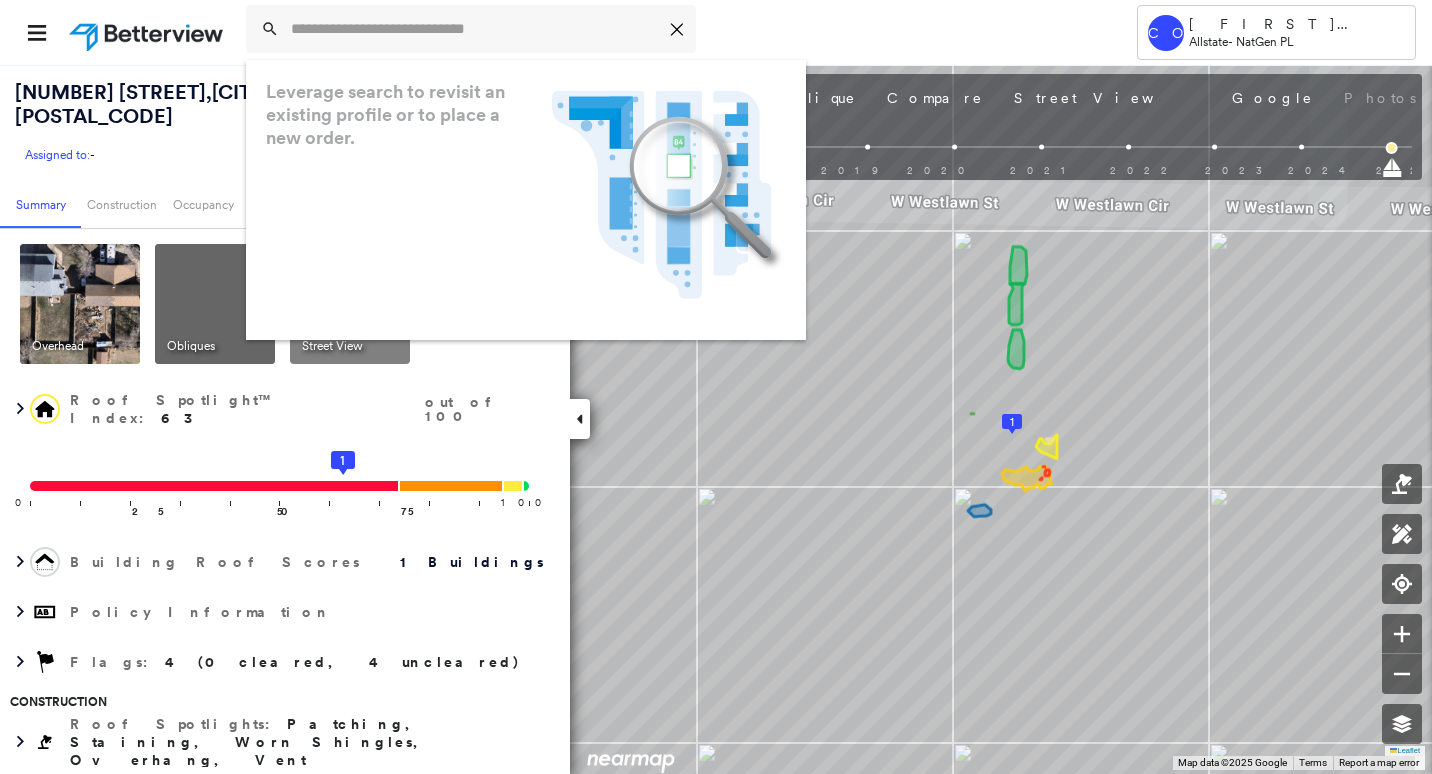type on "**********" 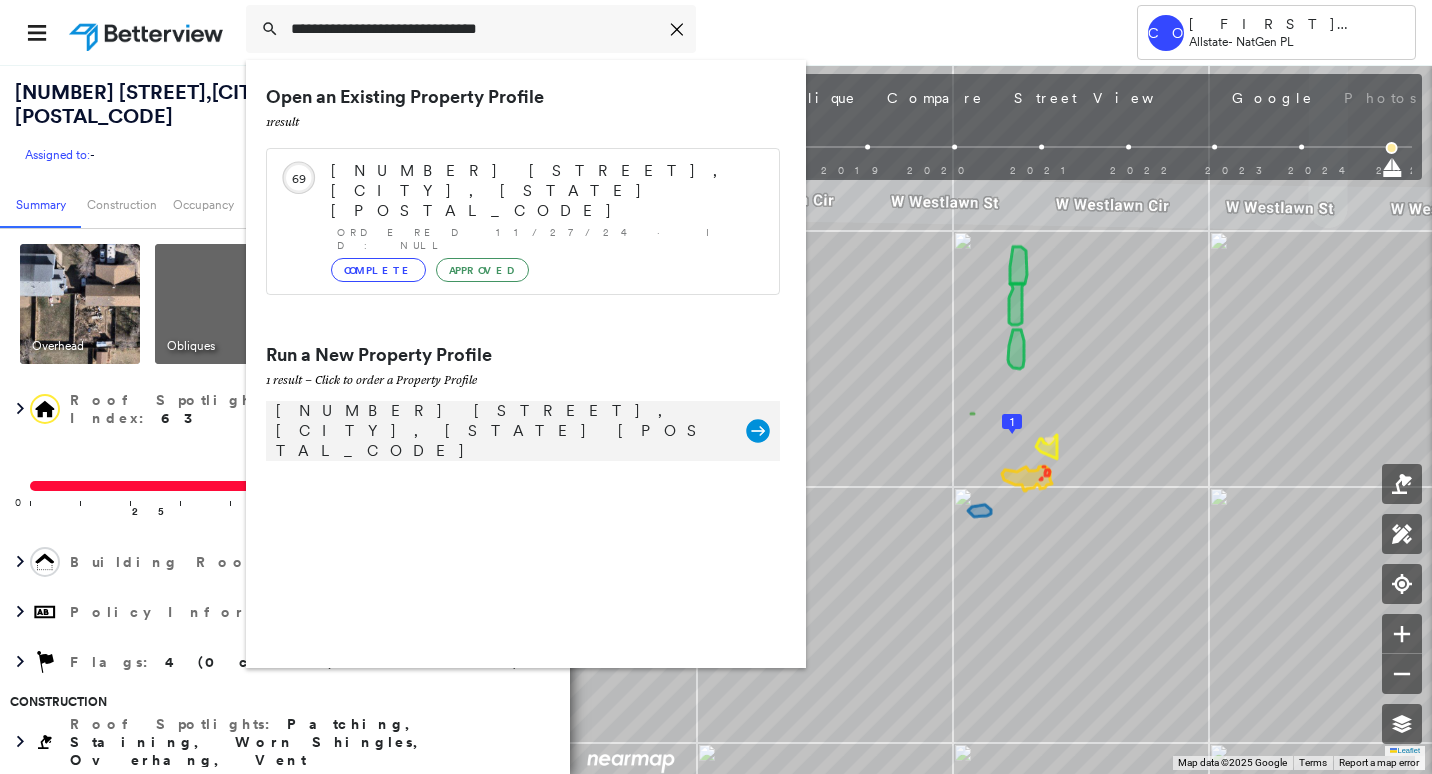 click on "[NUMBER] [STREET], [CITY], [STATE] [POSTAL_CODE] Group Created with Sketch." at bounding box center [523, 431] 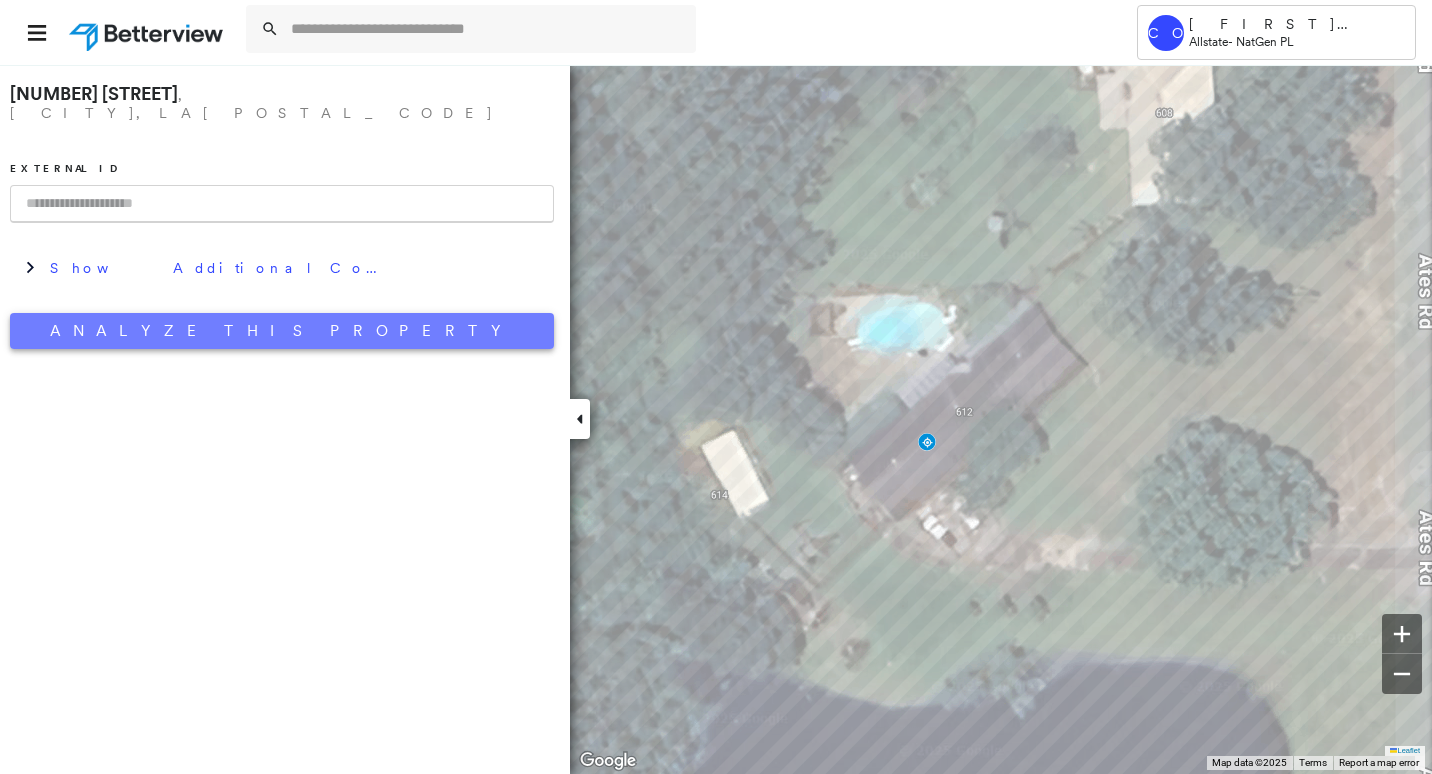 click on "Analyze This Property" at bounding box center (282, 331) 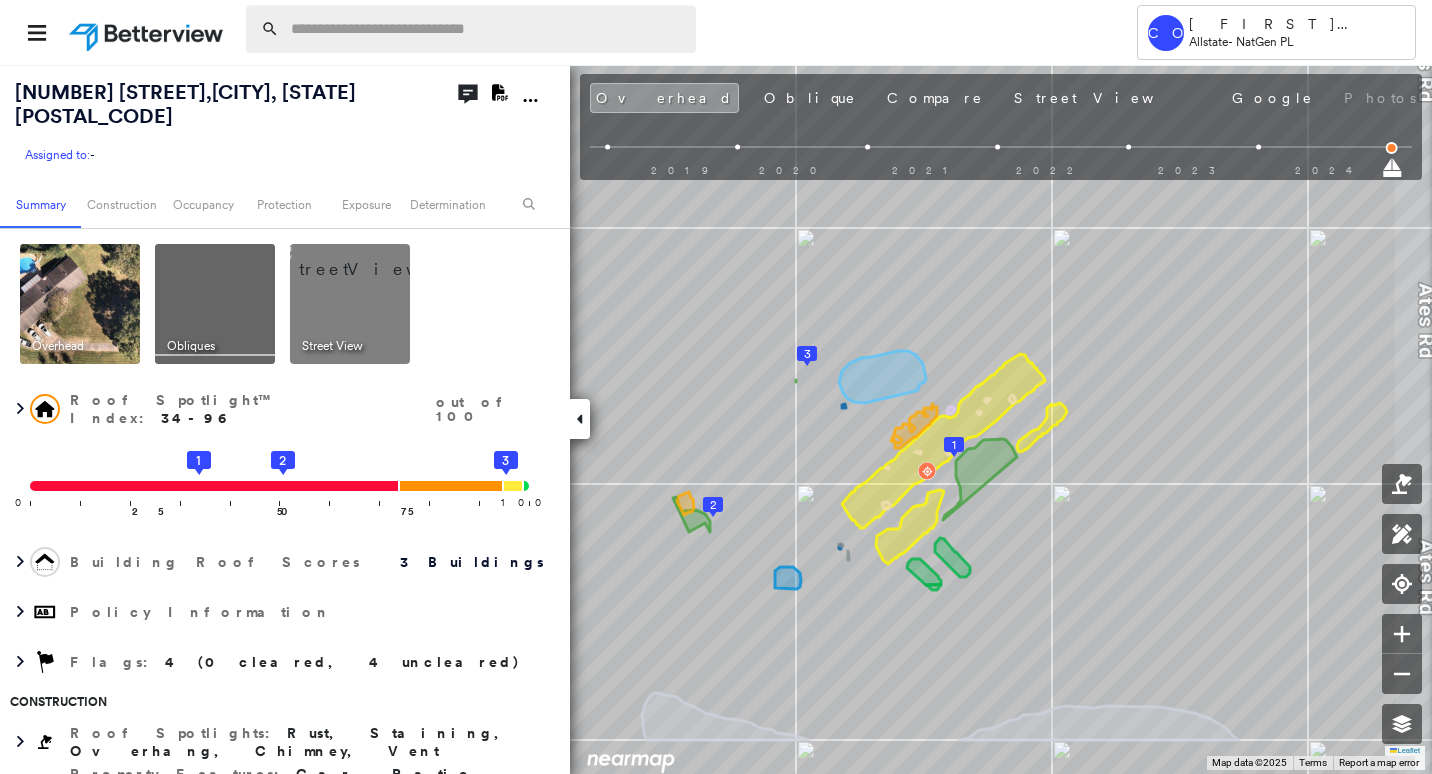 click at bounding box center (487, 29) 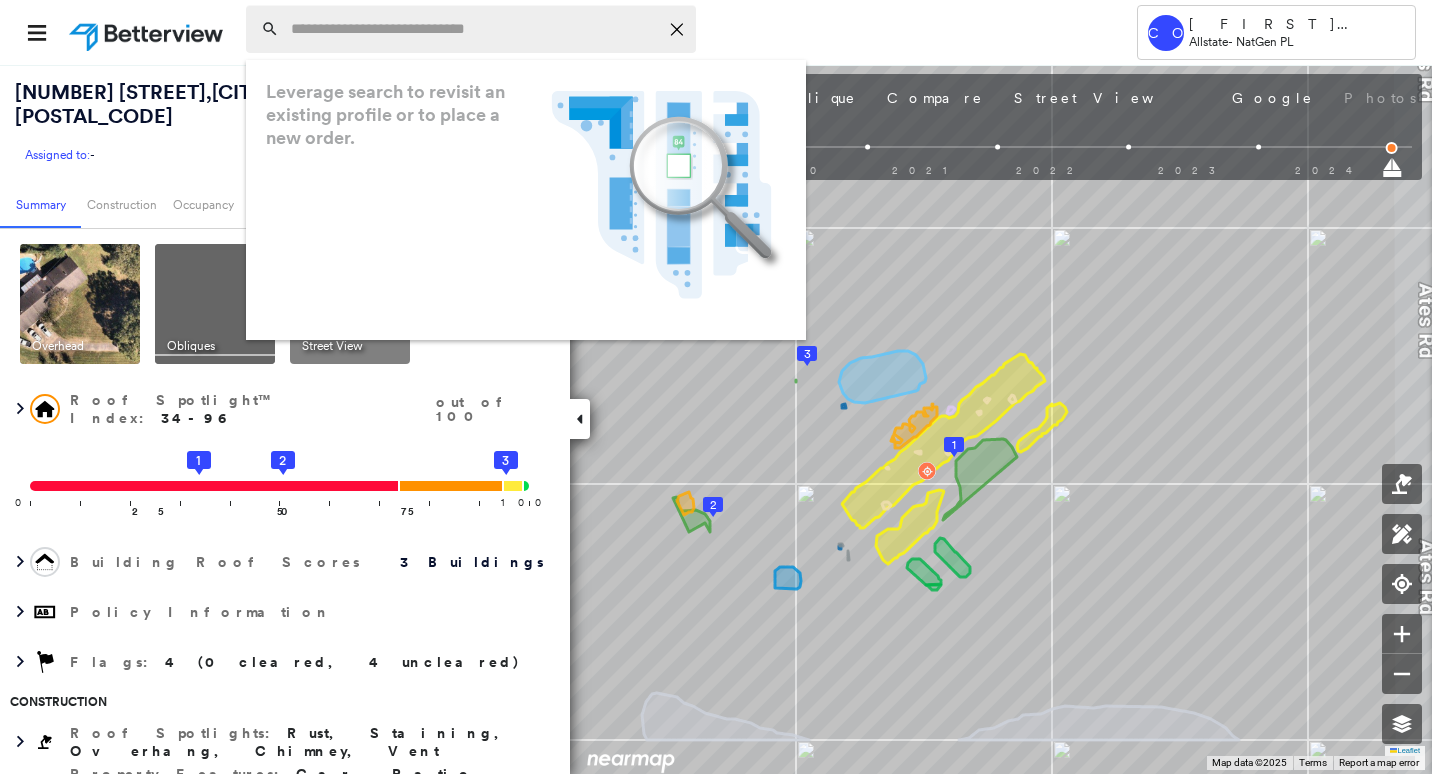 paste on "**********" 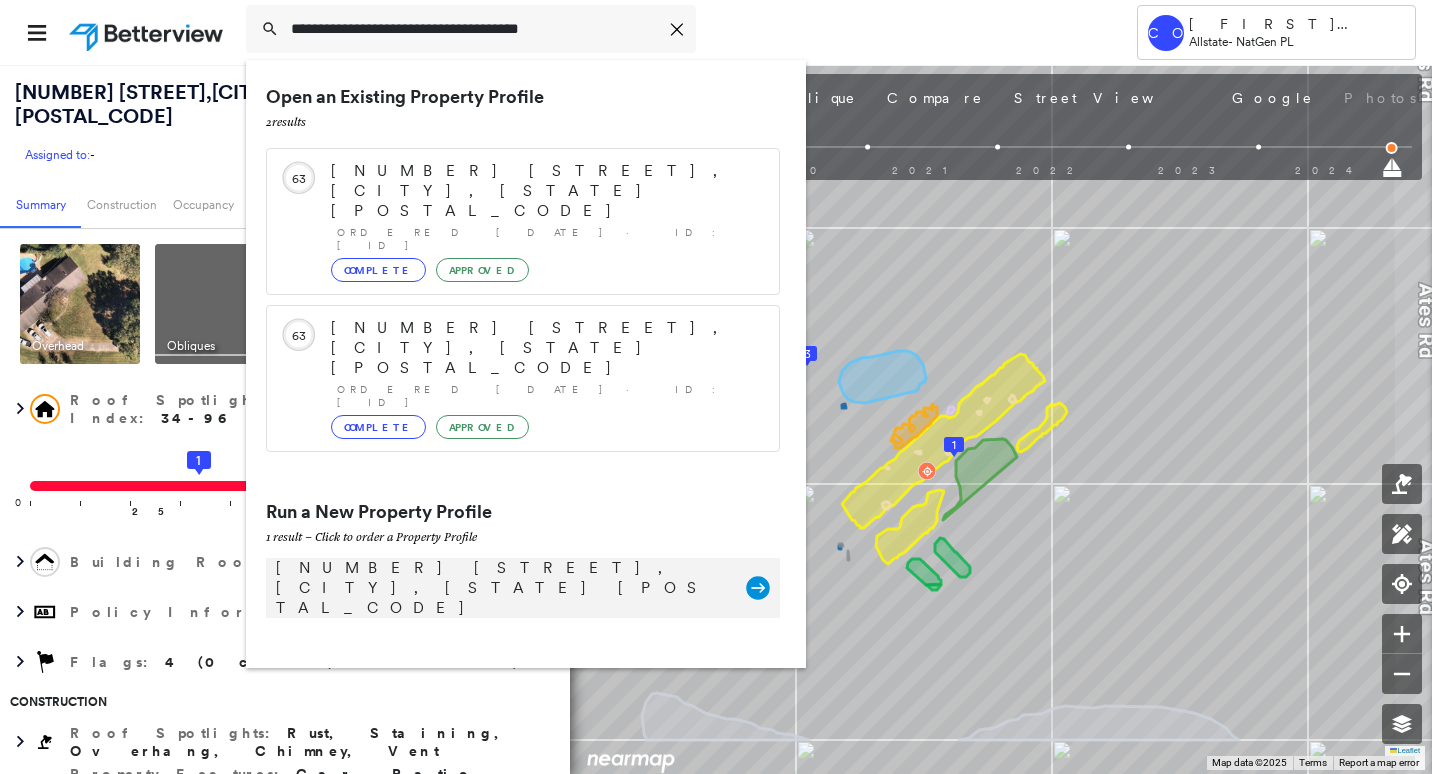 type on "**********" 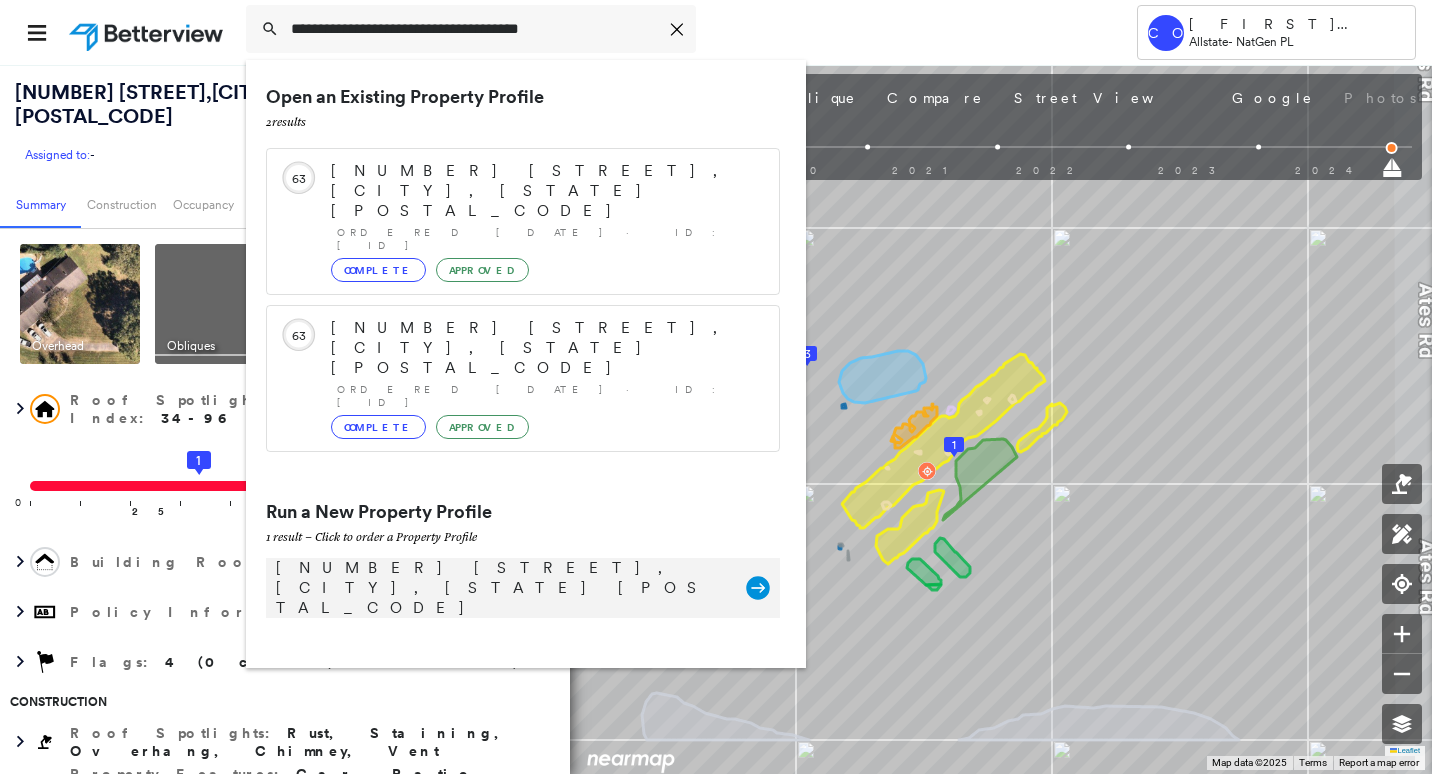 click on "Group Created with Sketch." 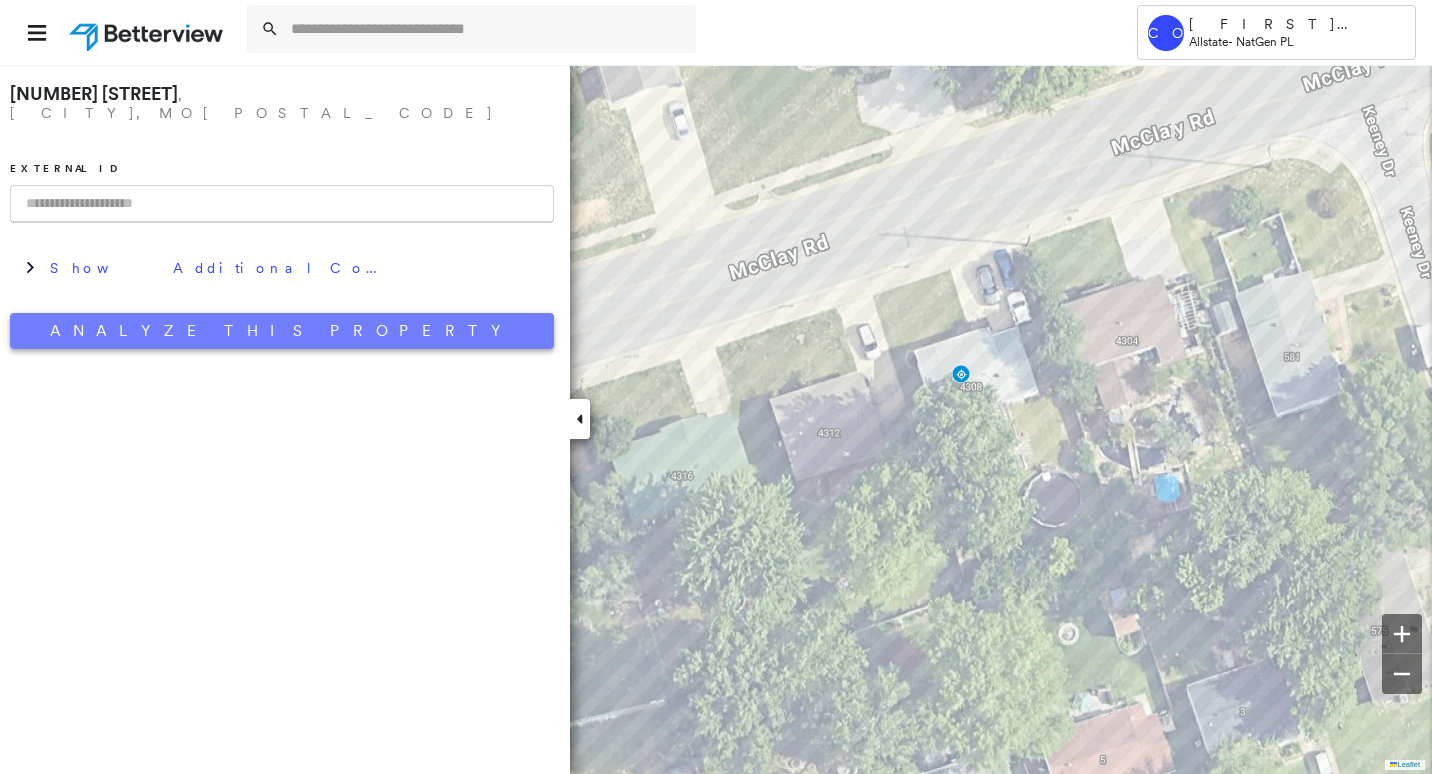 click on "Analyze This Property" at bounding box center [282, 331] 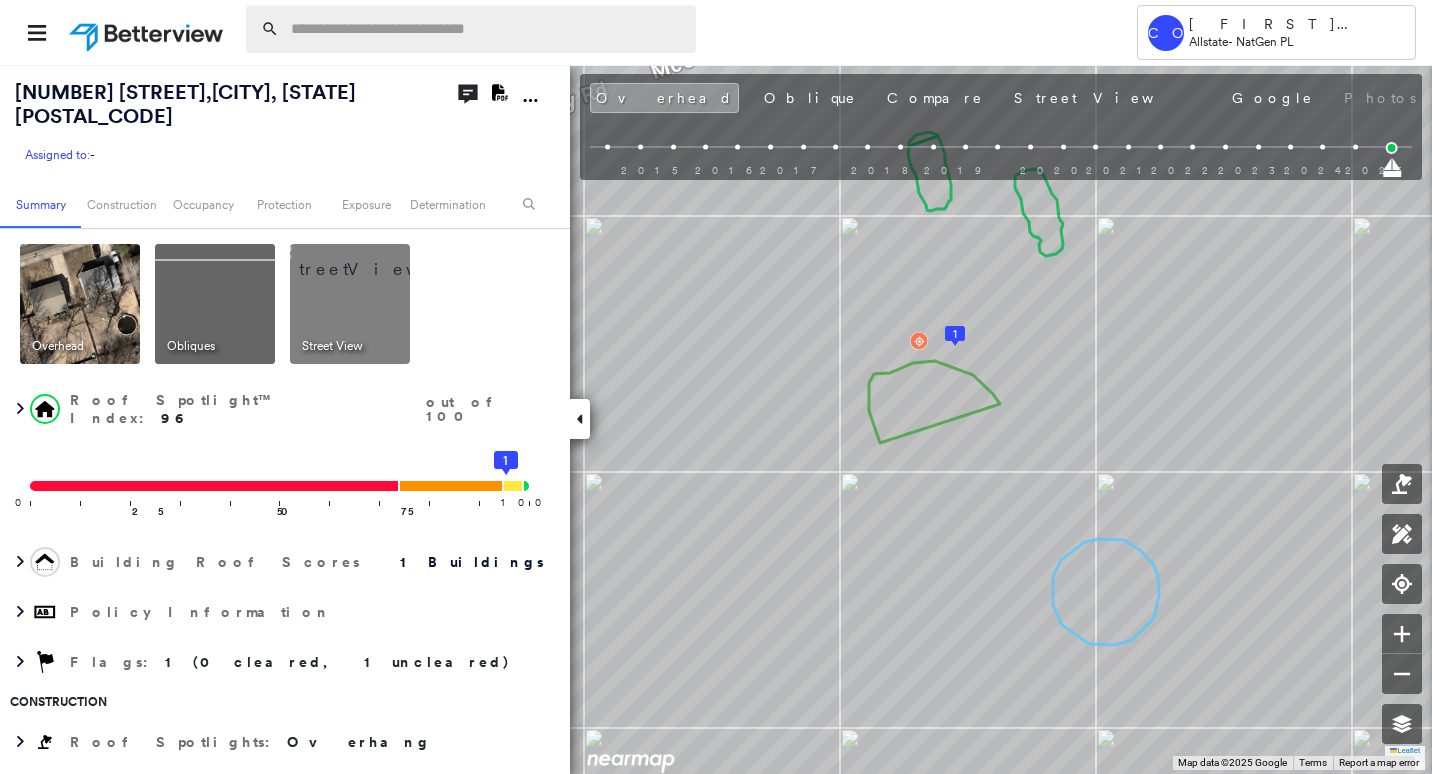 click at bounding box center (487, 29) 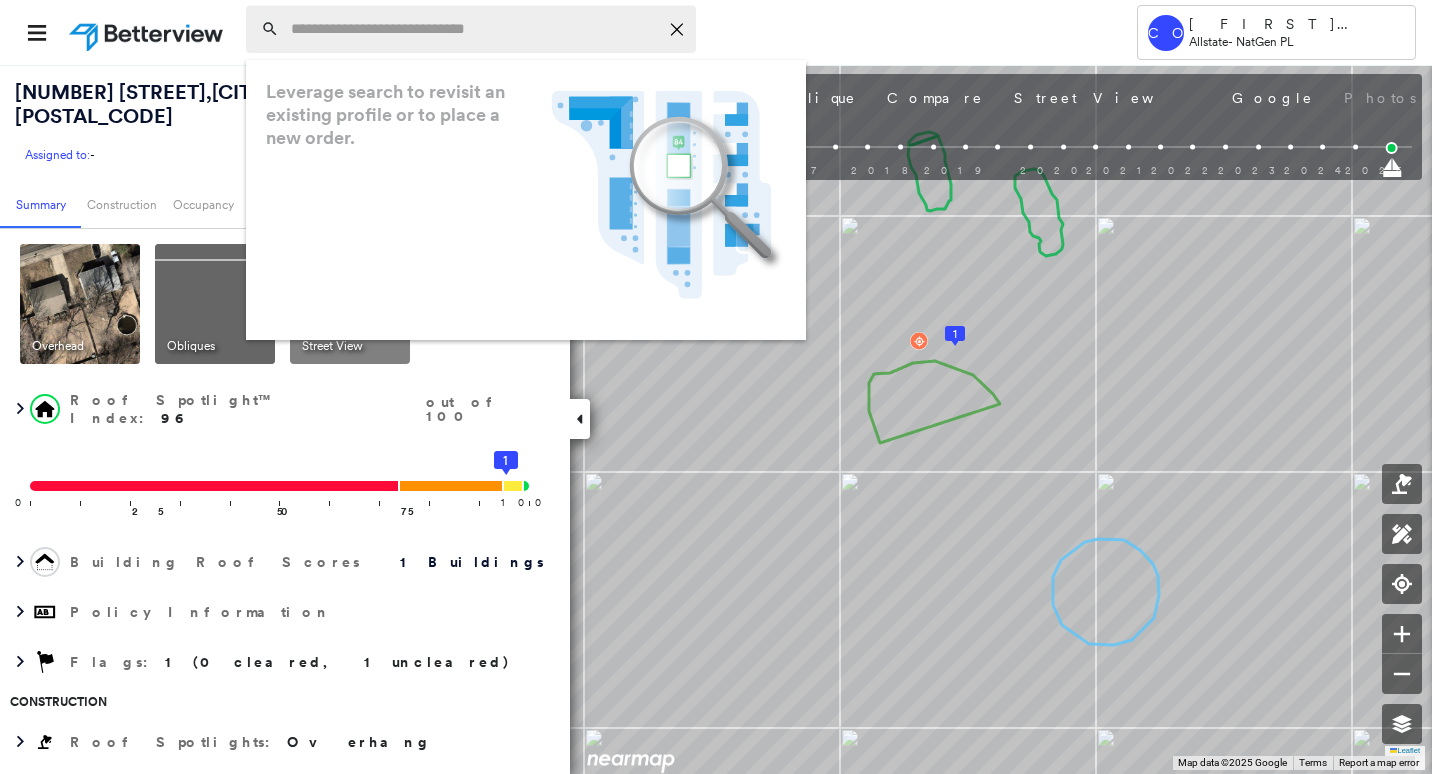 paste on "**********" 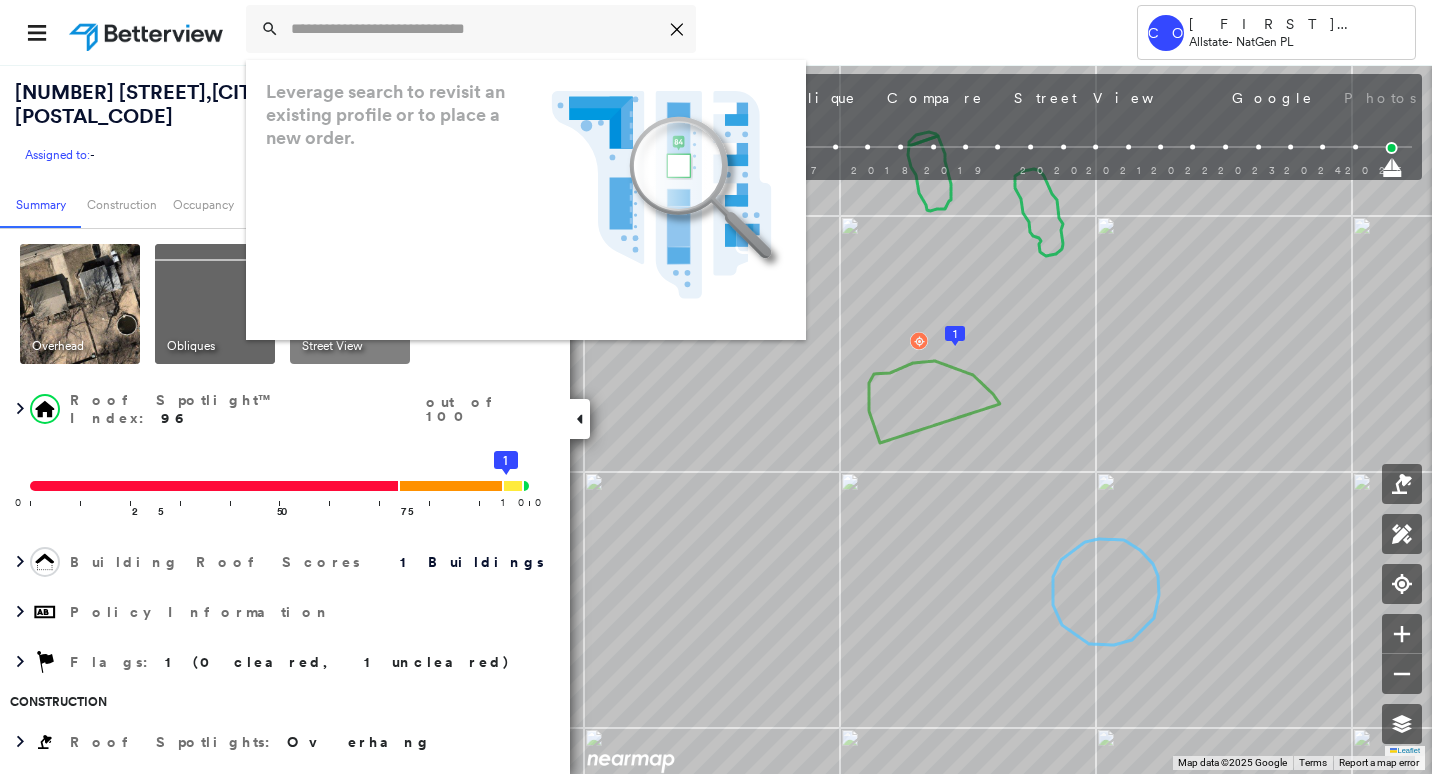 type on "**********" 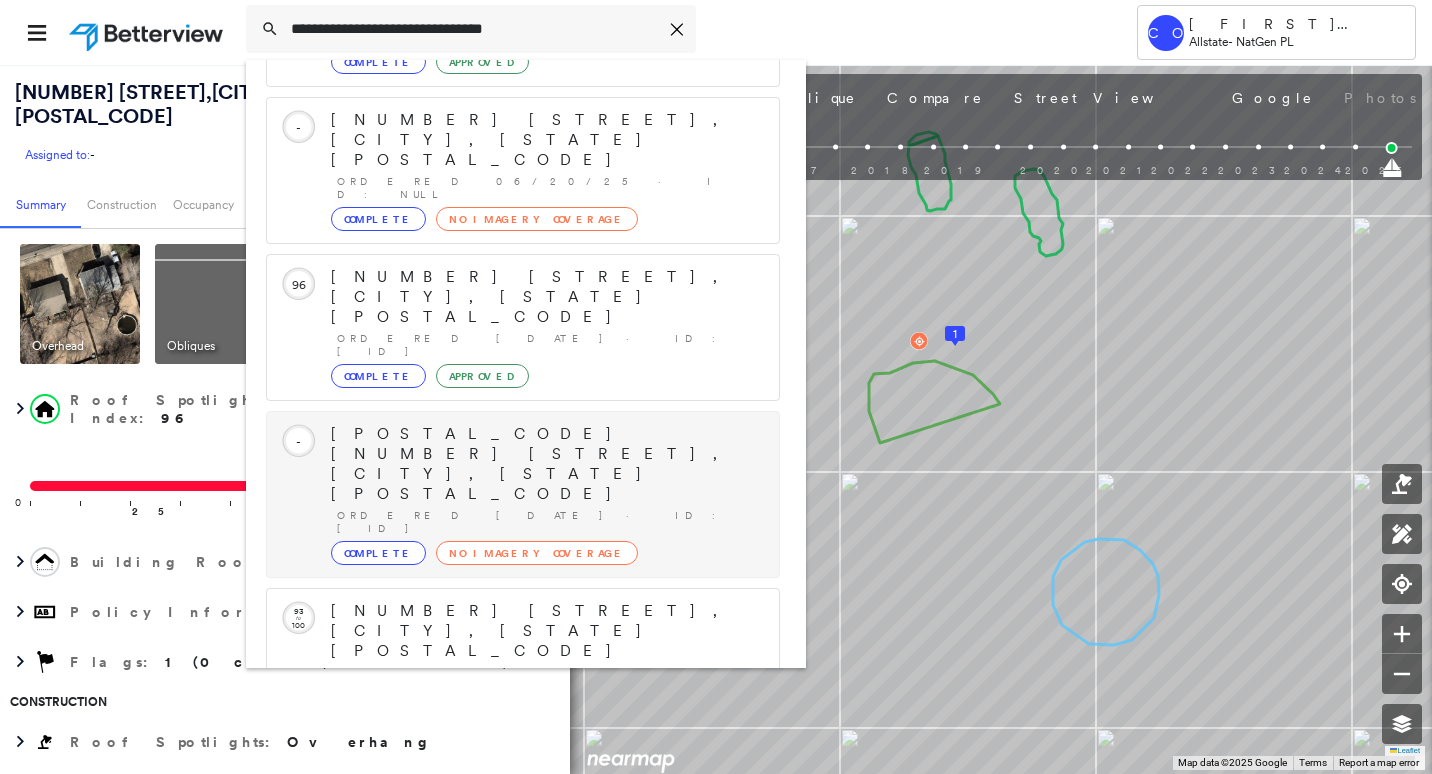 scroll, scrollTop: 213, scrollLeft: 0, axis: vertical 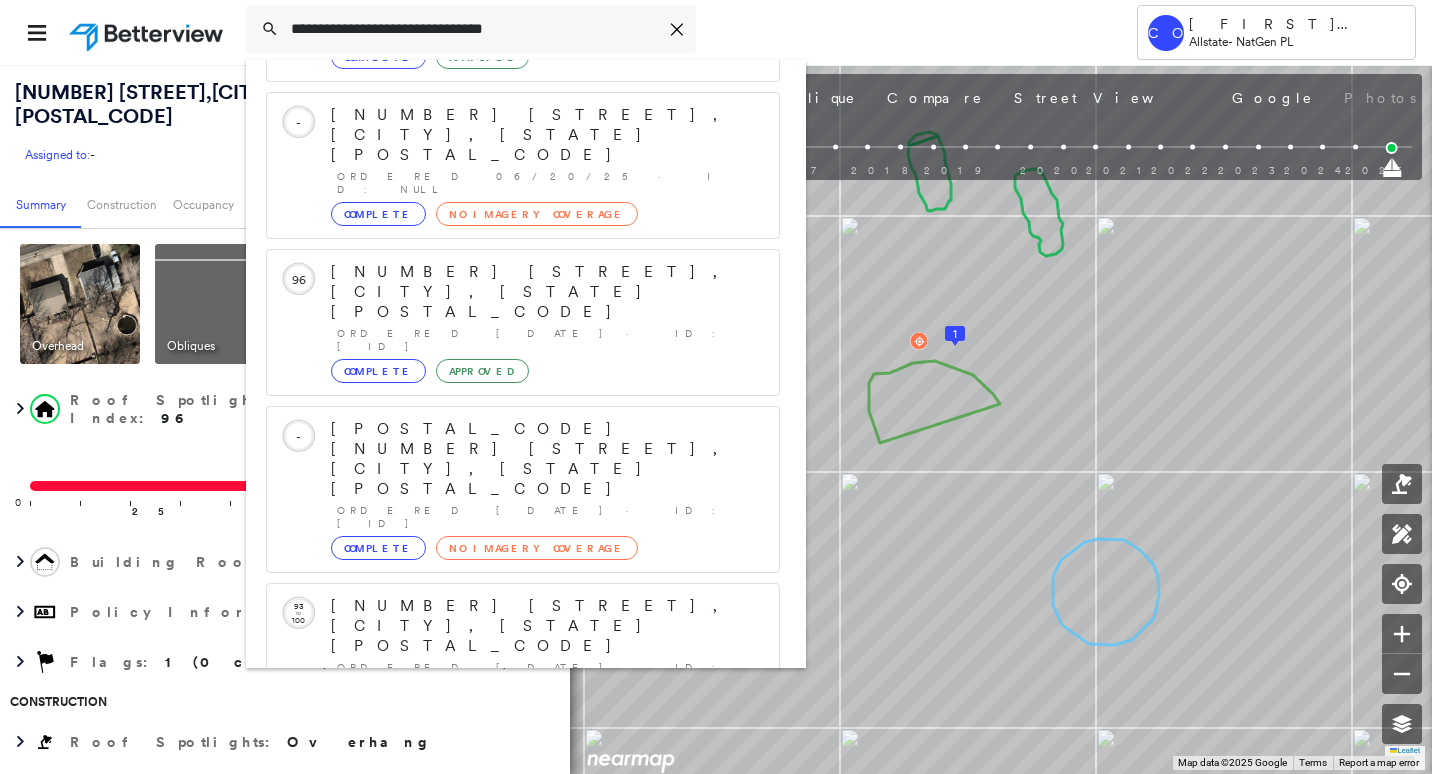 click 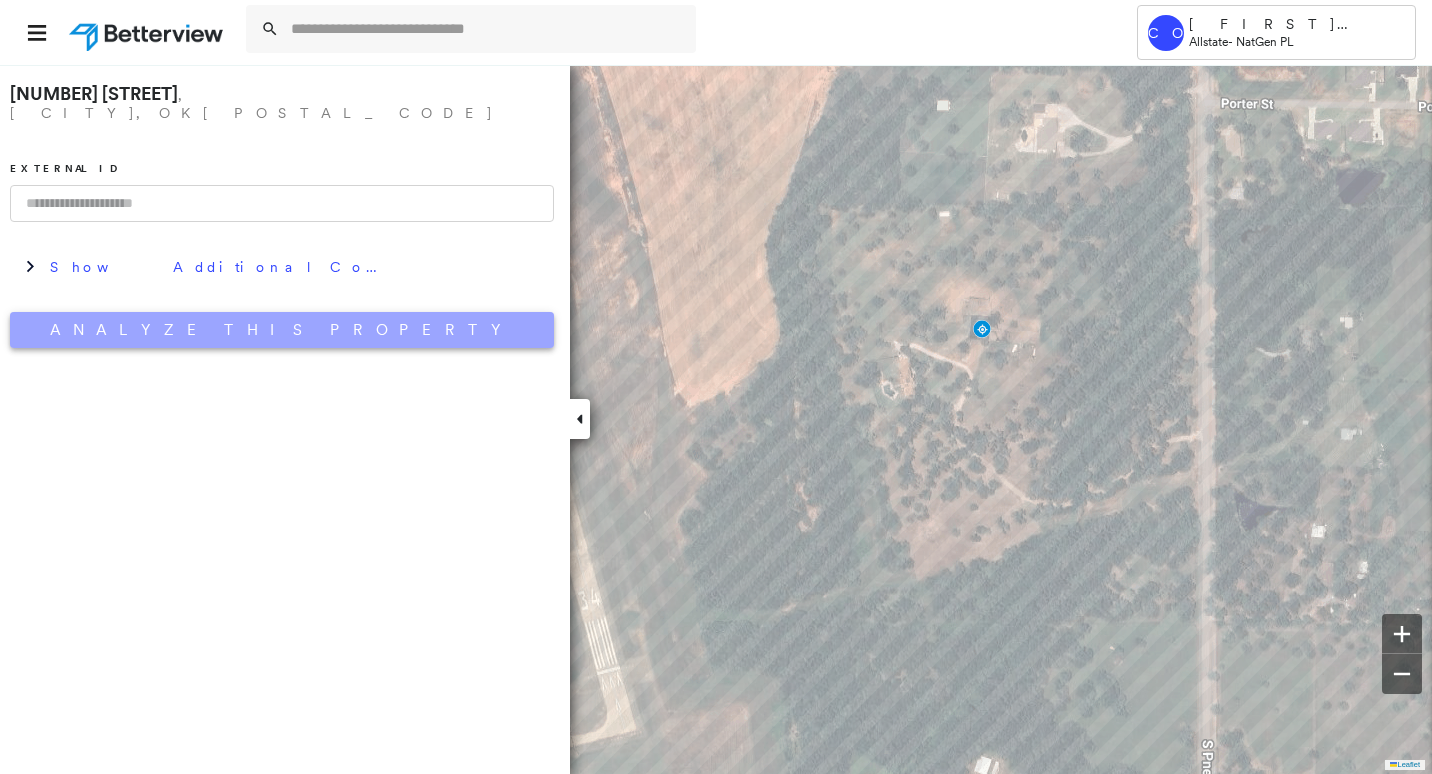 click on "Analyze This Property" at bounding box center [282, 330] 